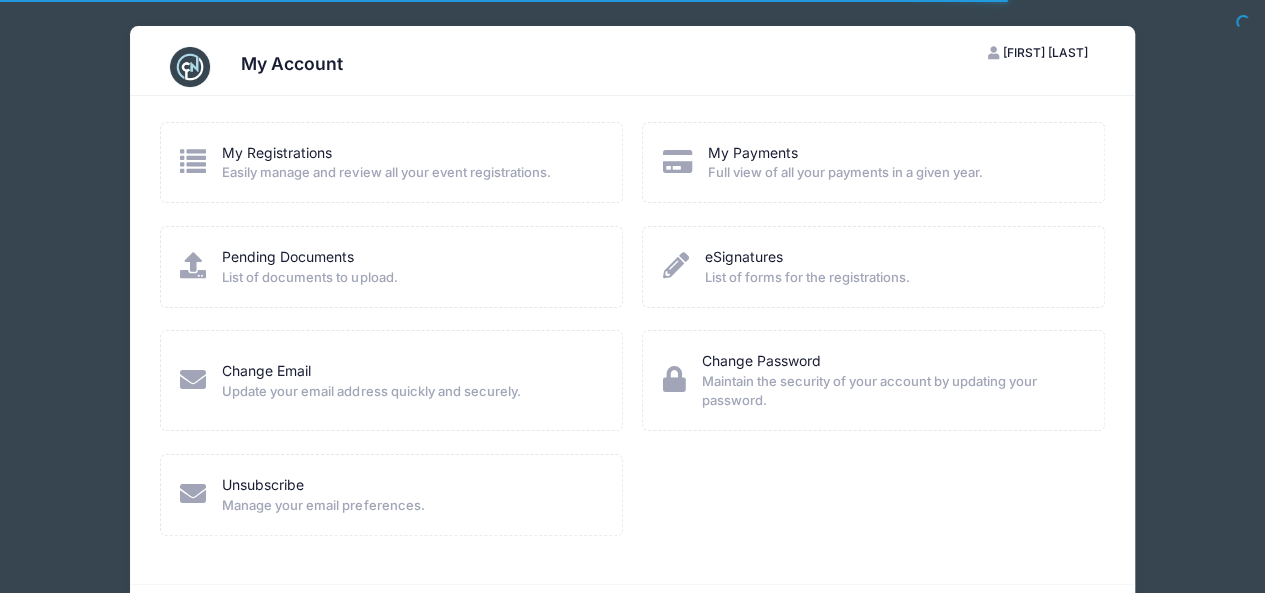 scroll, scrollTop: 0, scrollLeft: 0, axis: both 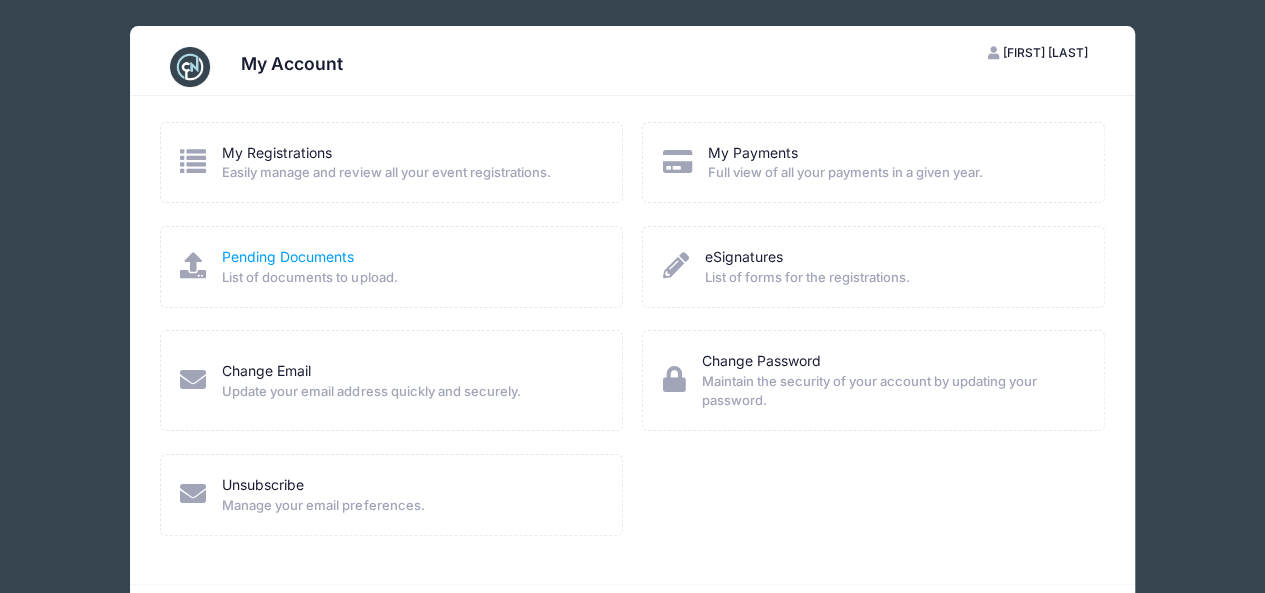 click on "Pending Documents" at bounding box center [288, 256] 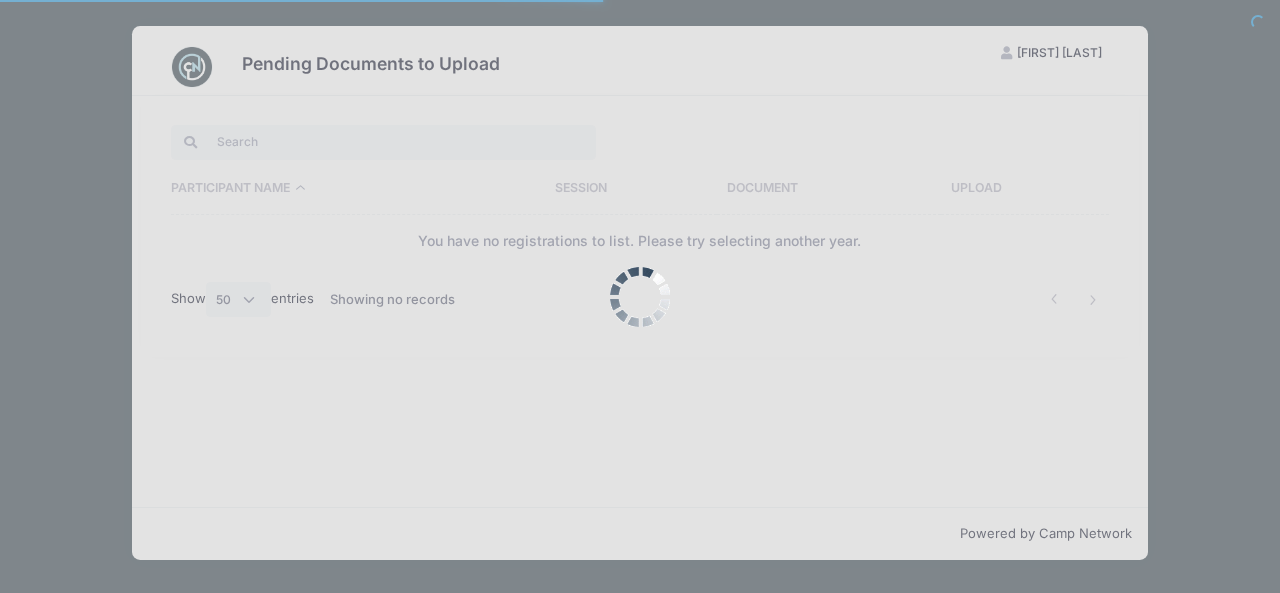 scroll, scrollTop: 0, scrollLeft: 0, axis: both 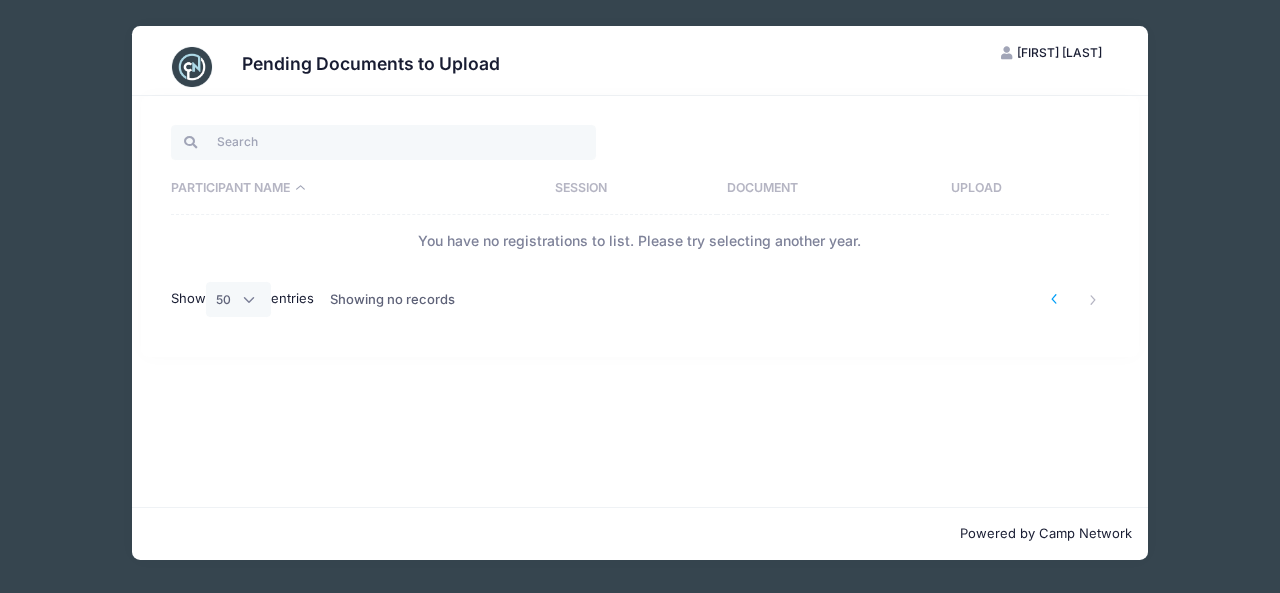 click at bounding box center (1054, 299) 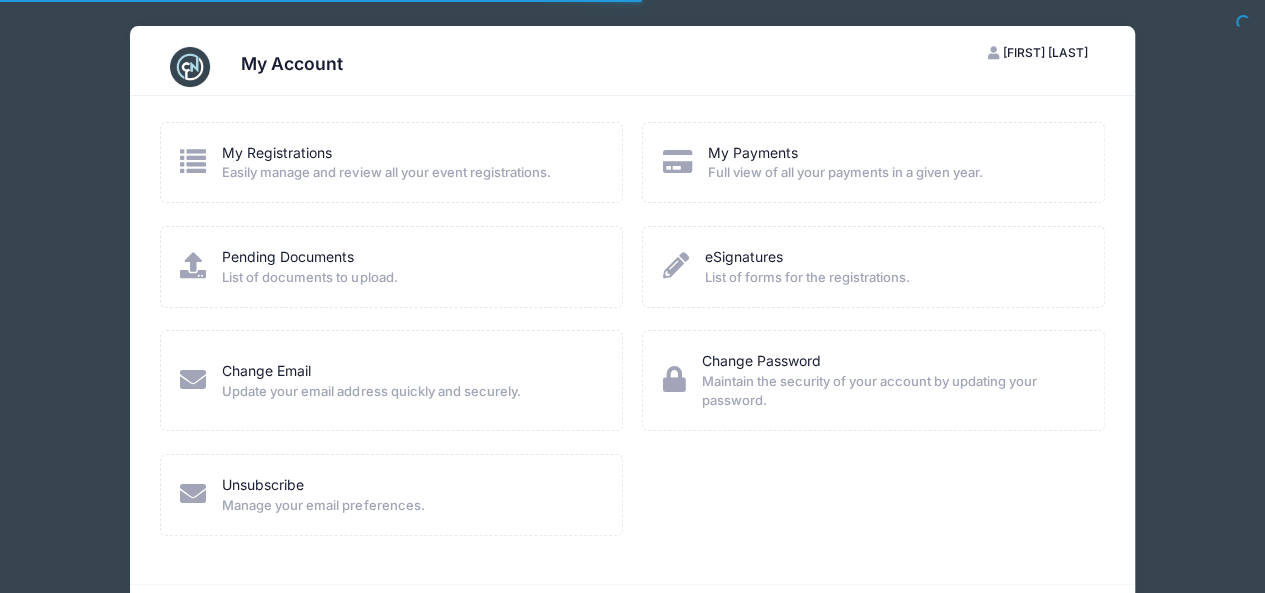scroll, scrollTop: 0, scrollLeft: 0, axis: both 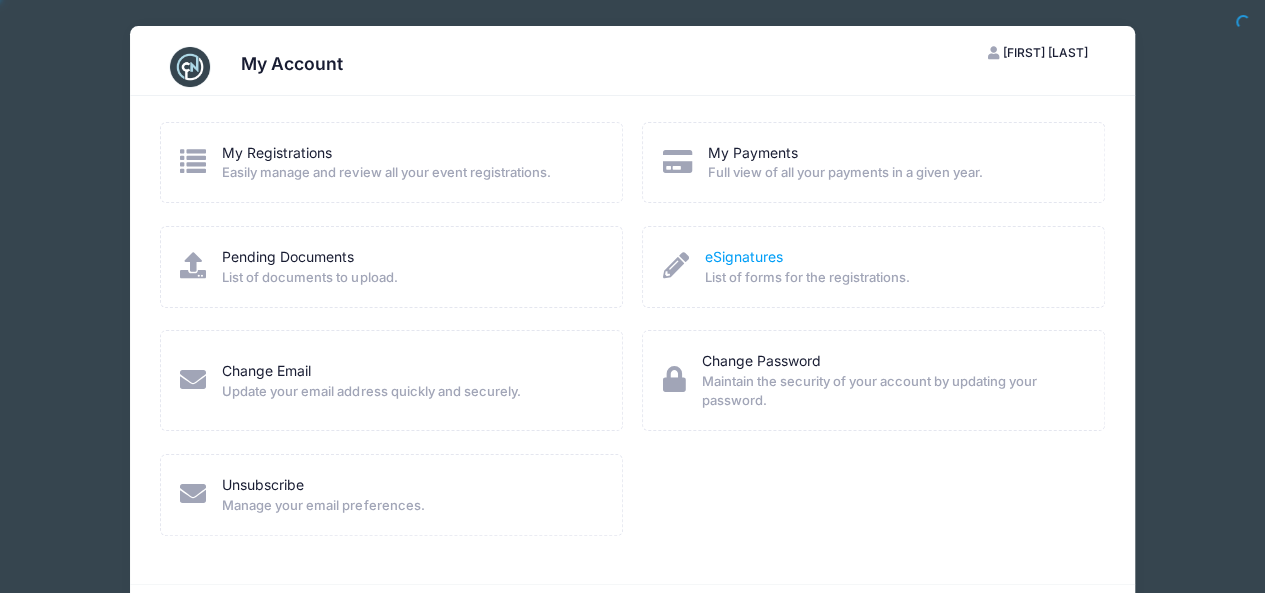click on "eSignatures" at bounding box center (744, 256) 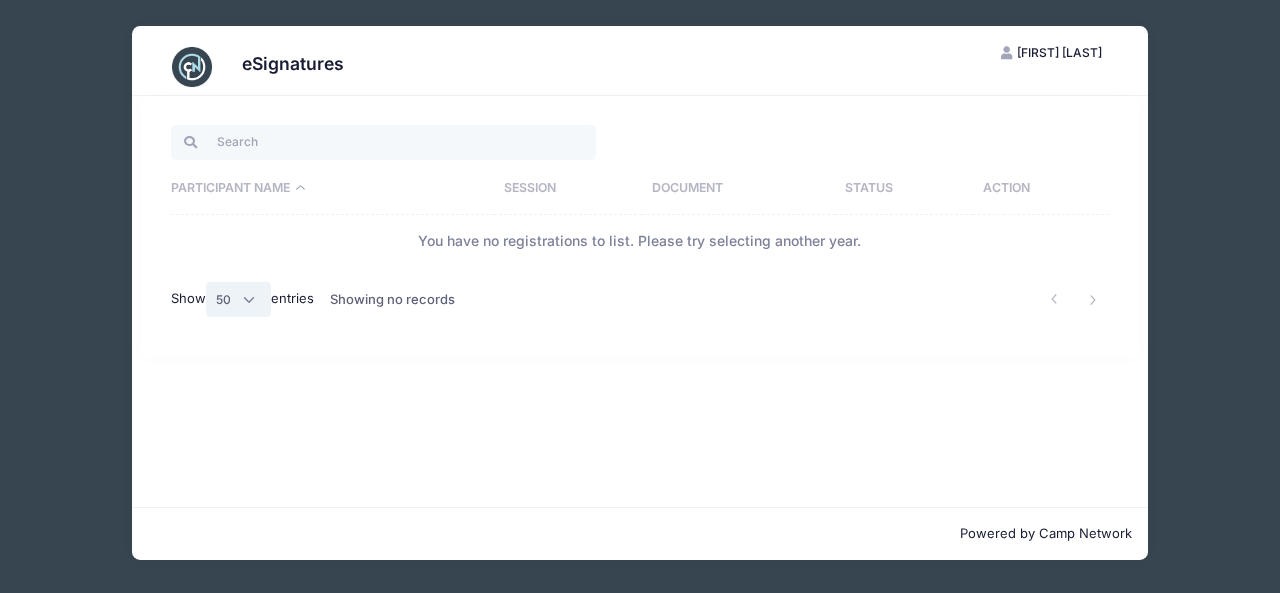 select on "-1" 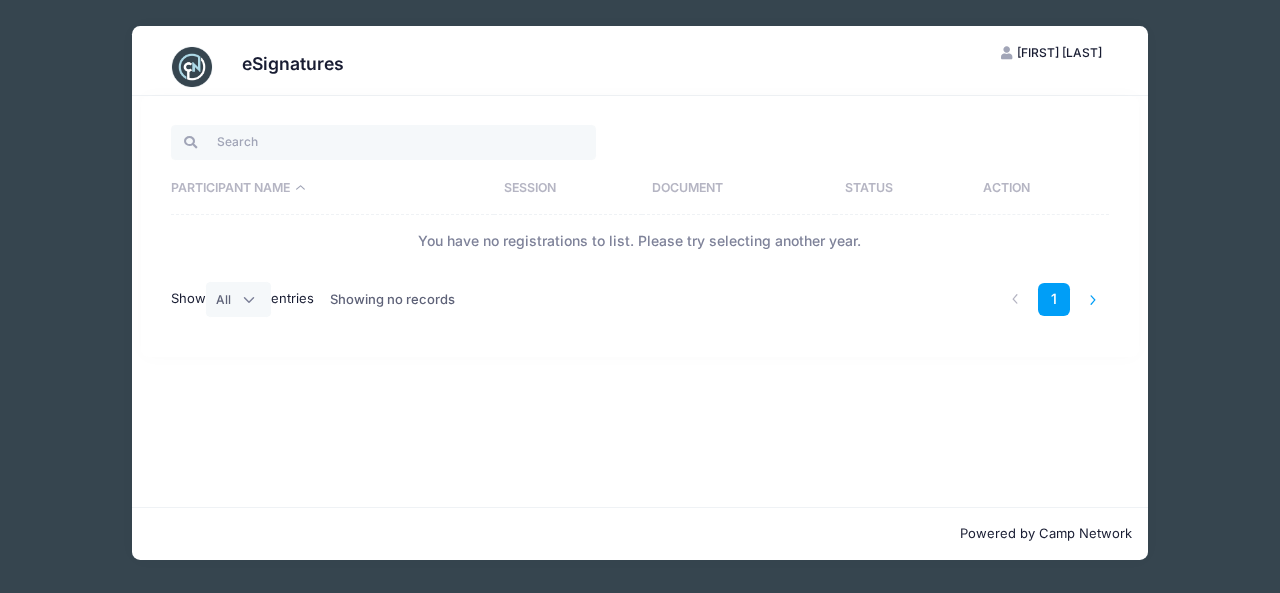 click at bounding box center [1093, 299] 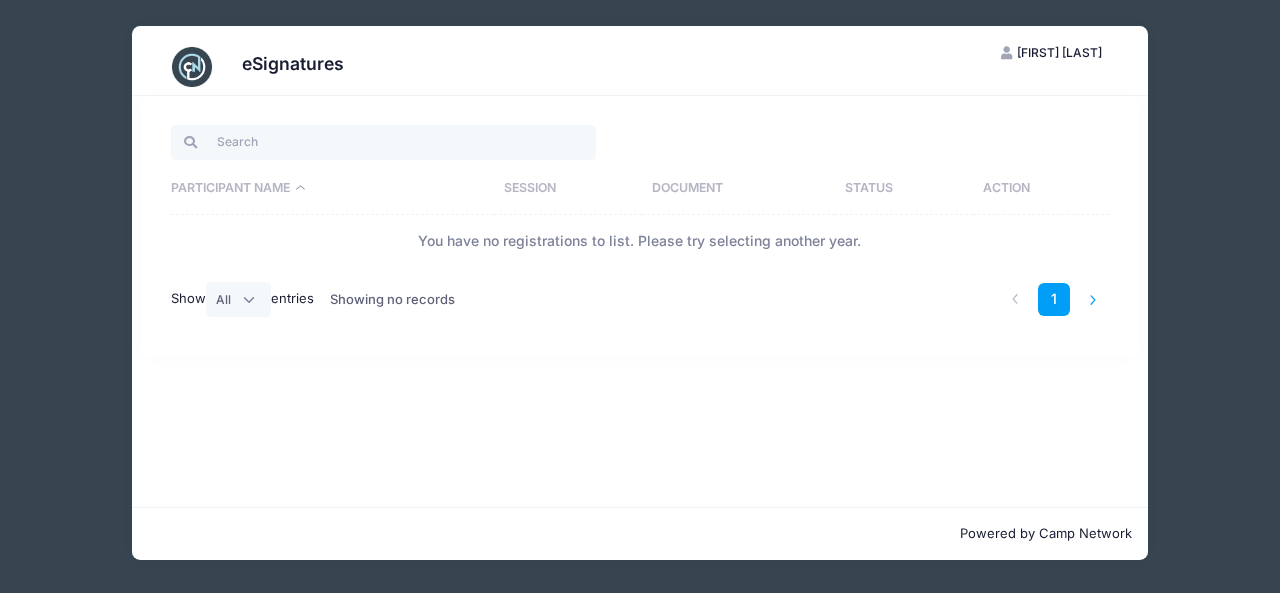 click at bounding box center [1093, 299] 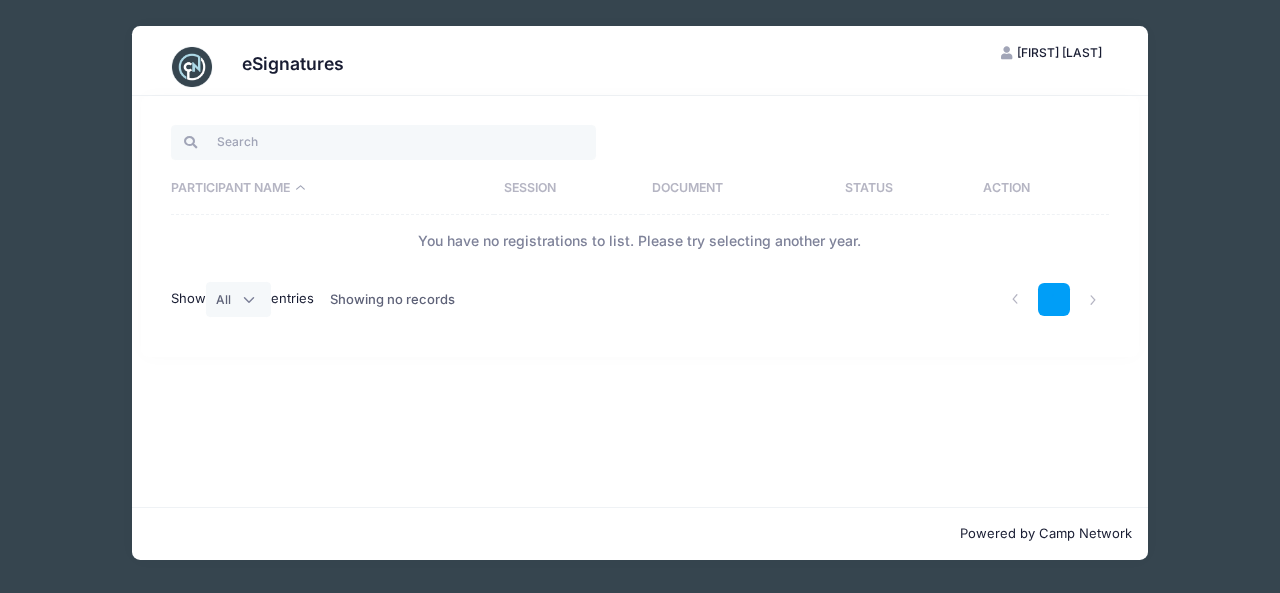click on "1" at bounding box center (1054, 299) 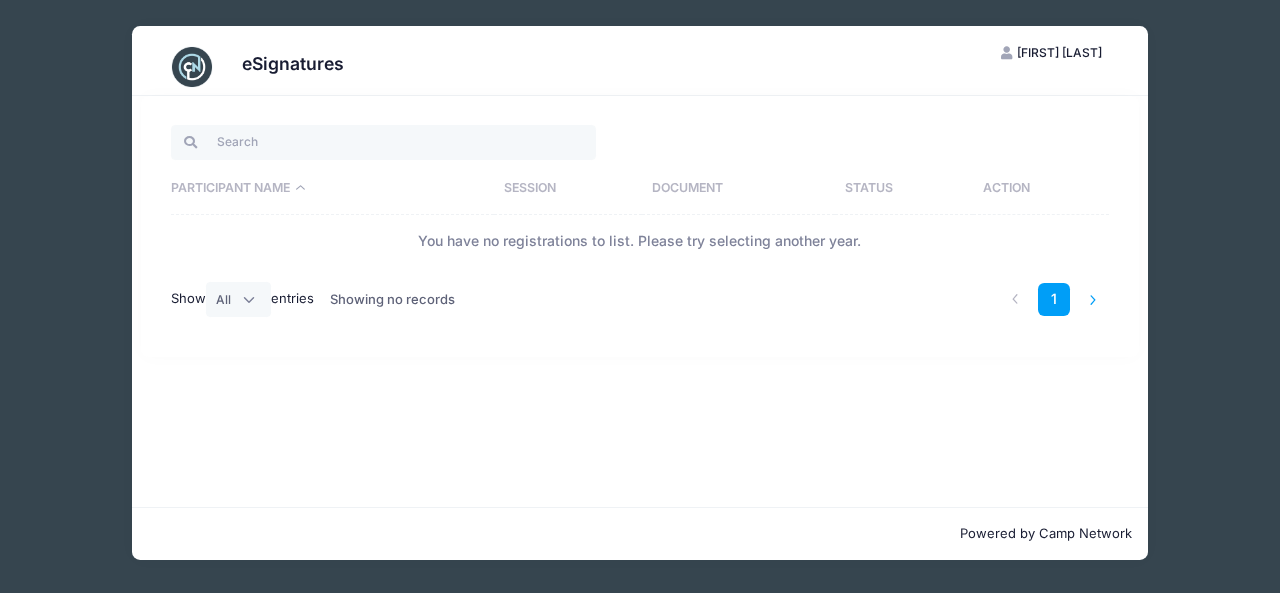 click at bounding box center (1093, 299) 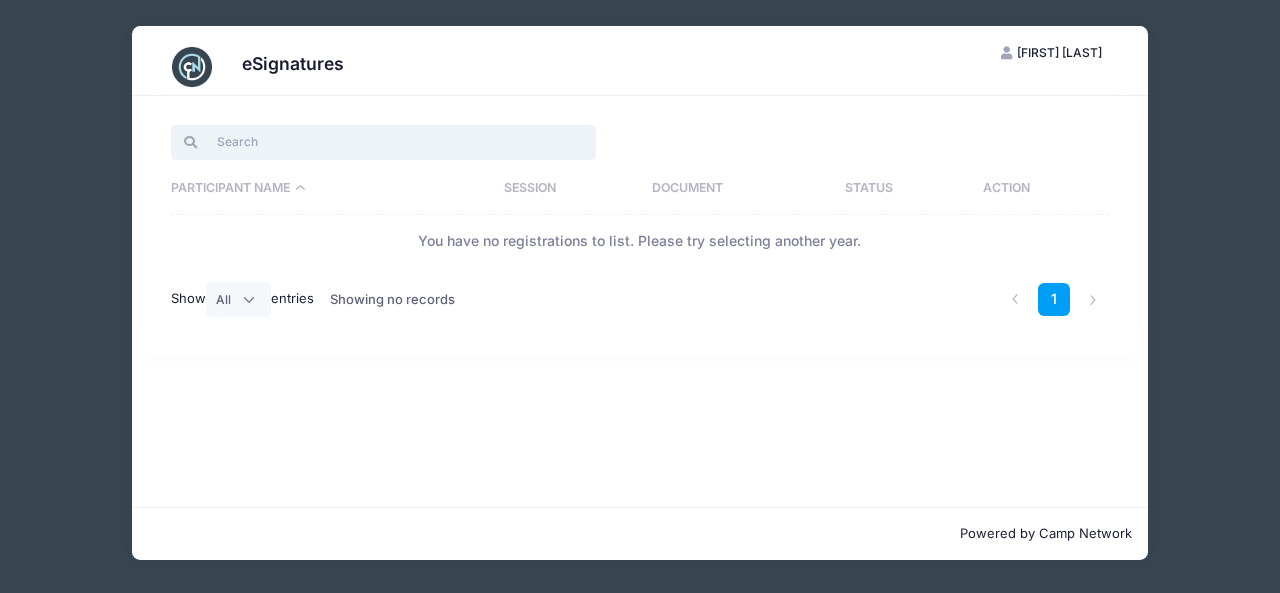click at bounding box center [383, 142] 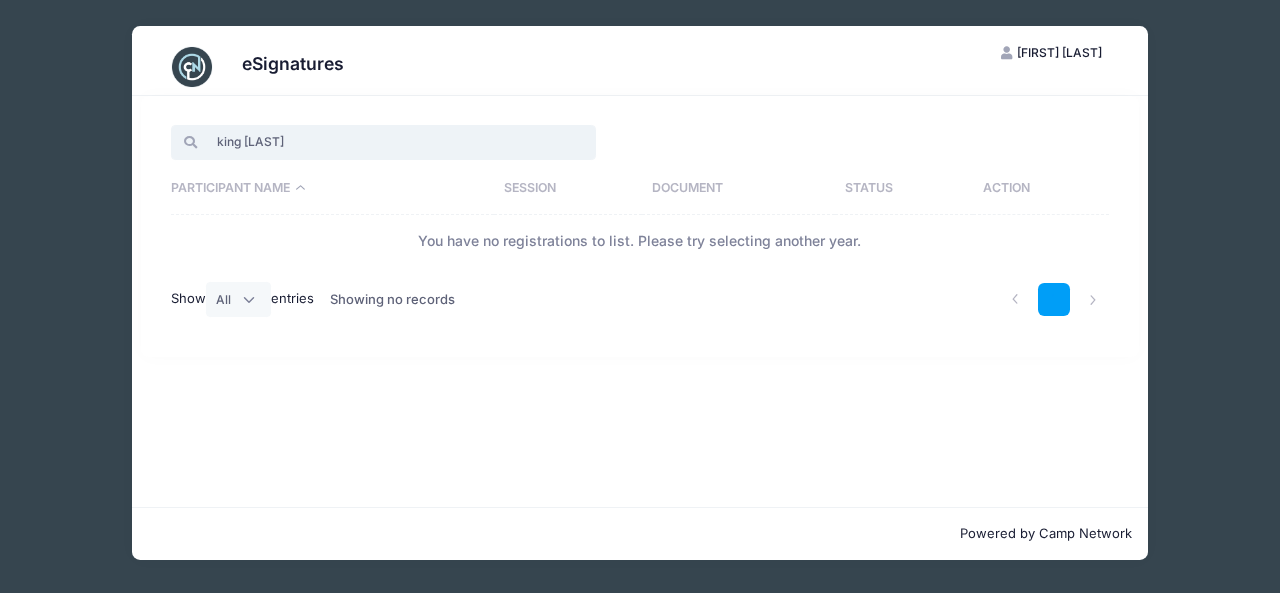 type on "king Whitaker" 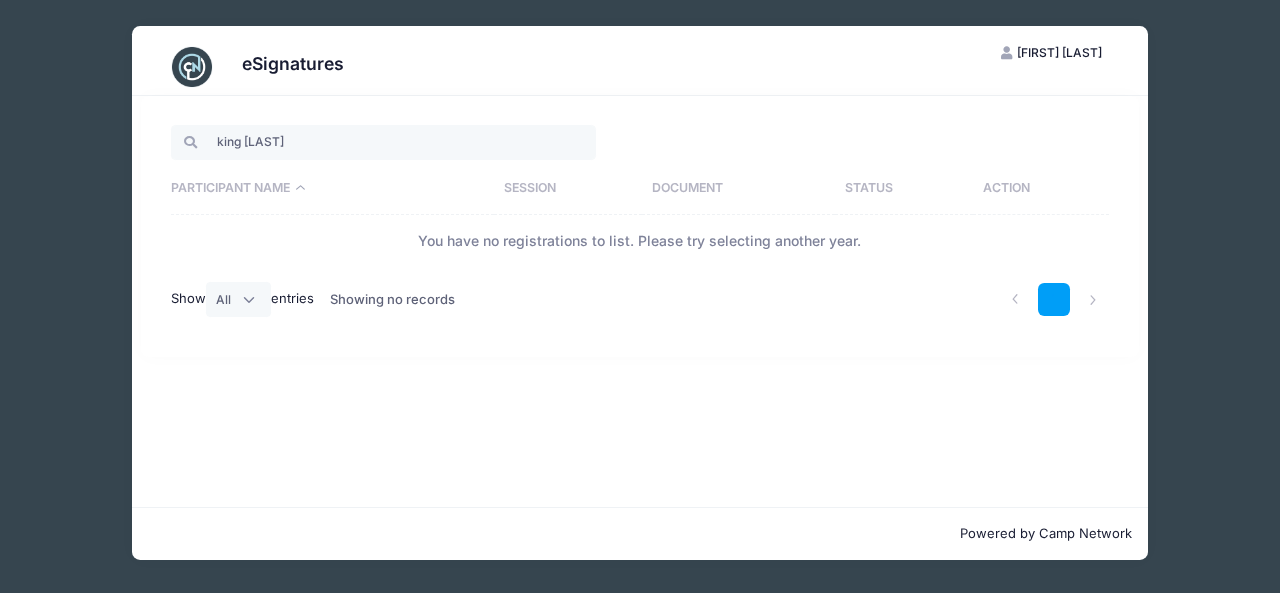 click on "1" at bounding box center [1054, 299] 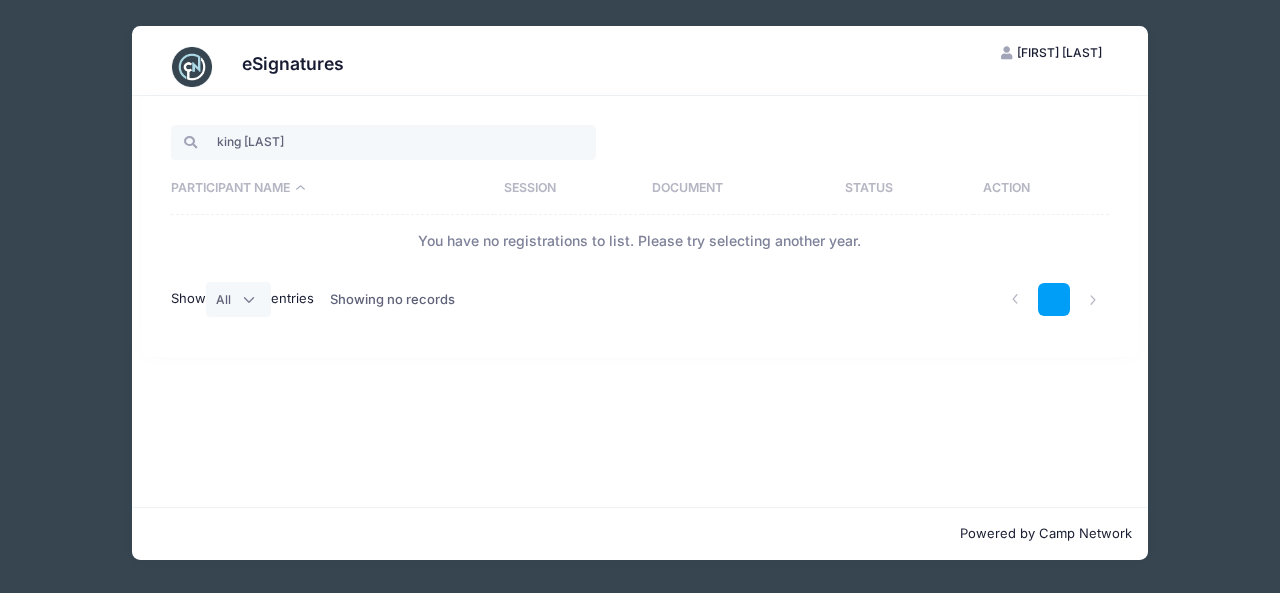 click on "1" at bounding box center [1054, 299] 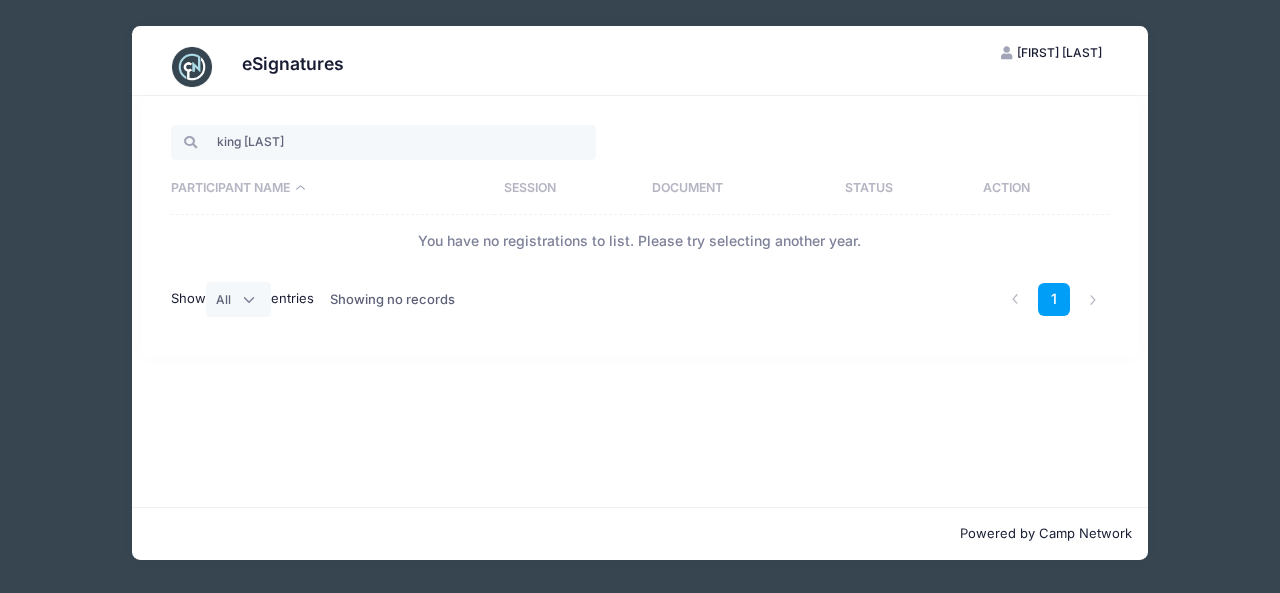click on "Document" at bounding box center [738, 189] 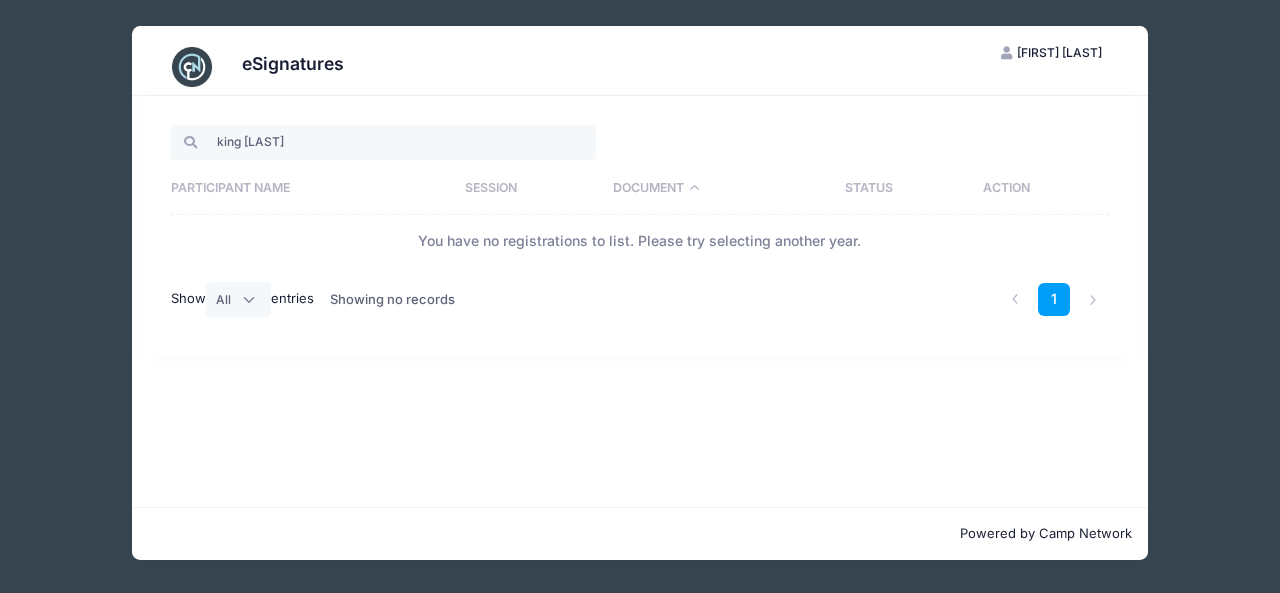 click on "Document" at bounding box center (719, 189) 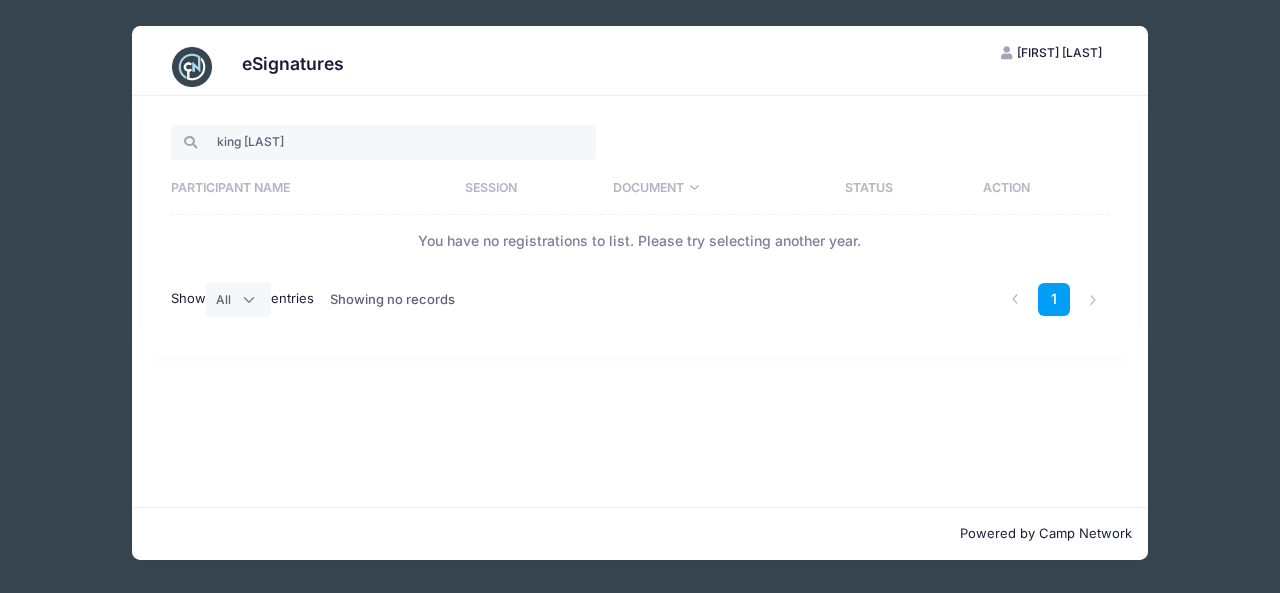 click on "Document" at bounding box center (719, 189) 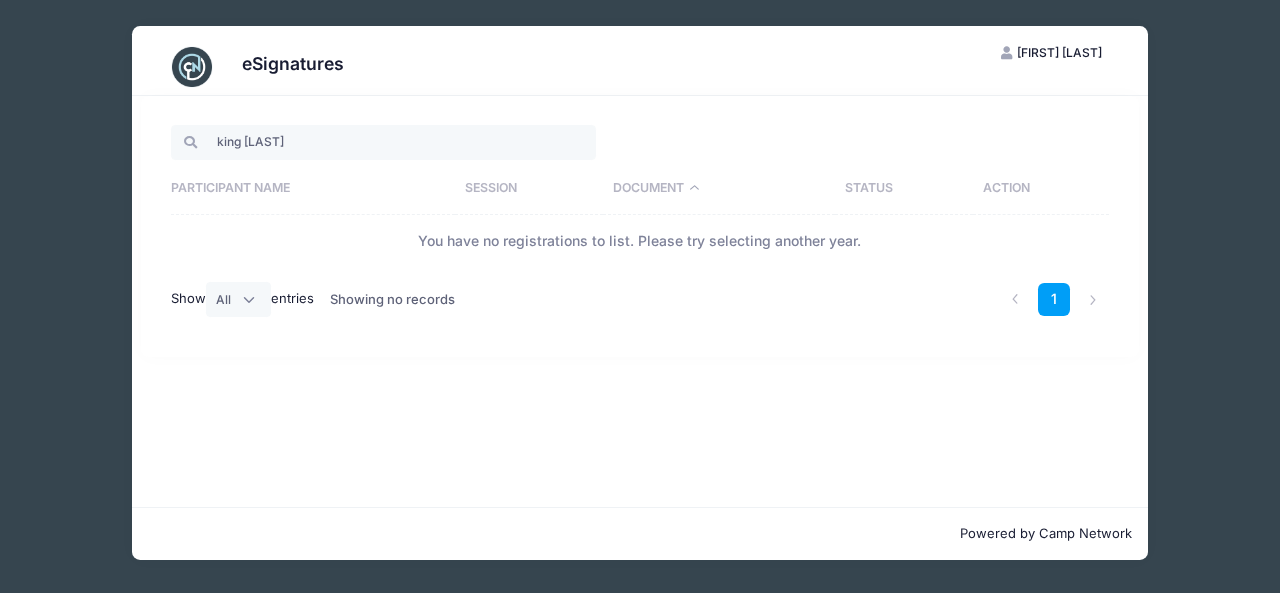 click on "Document" at bounding box center [719, 189] 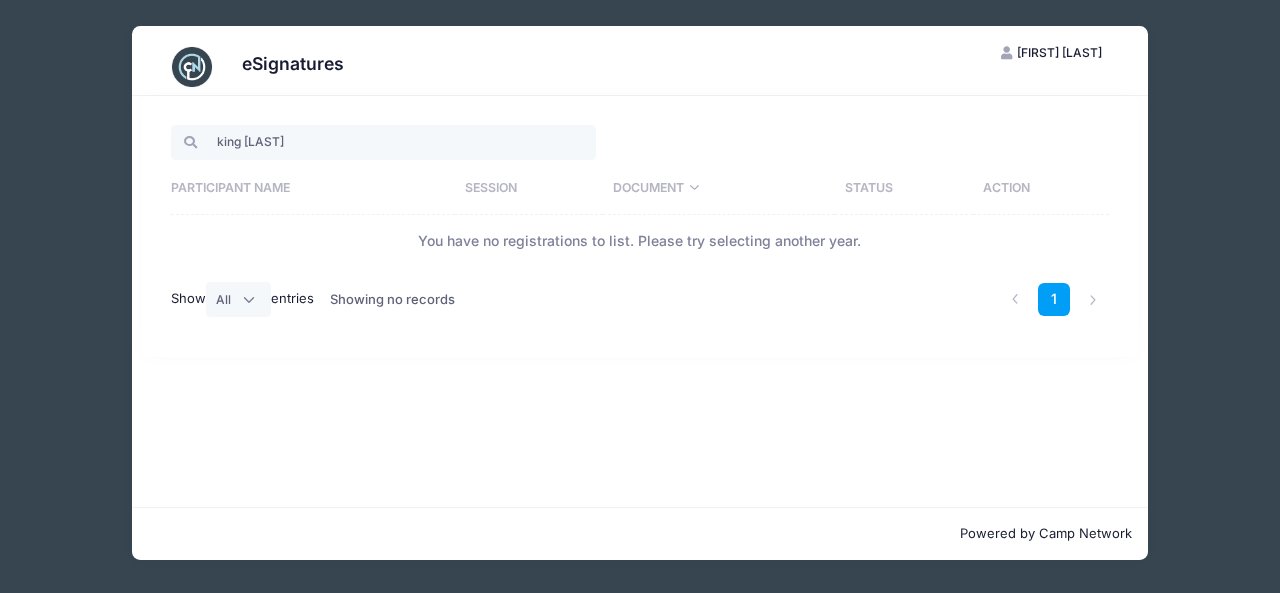 click on "Document" at bounding box center (719, 189) 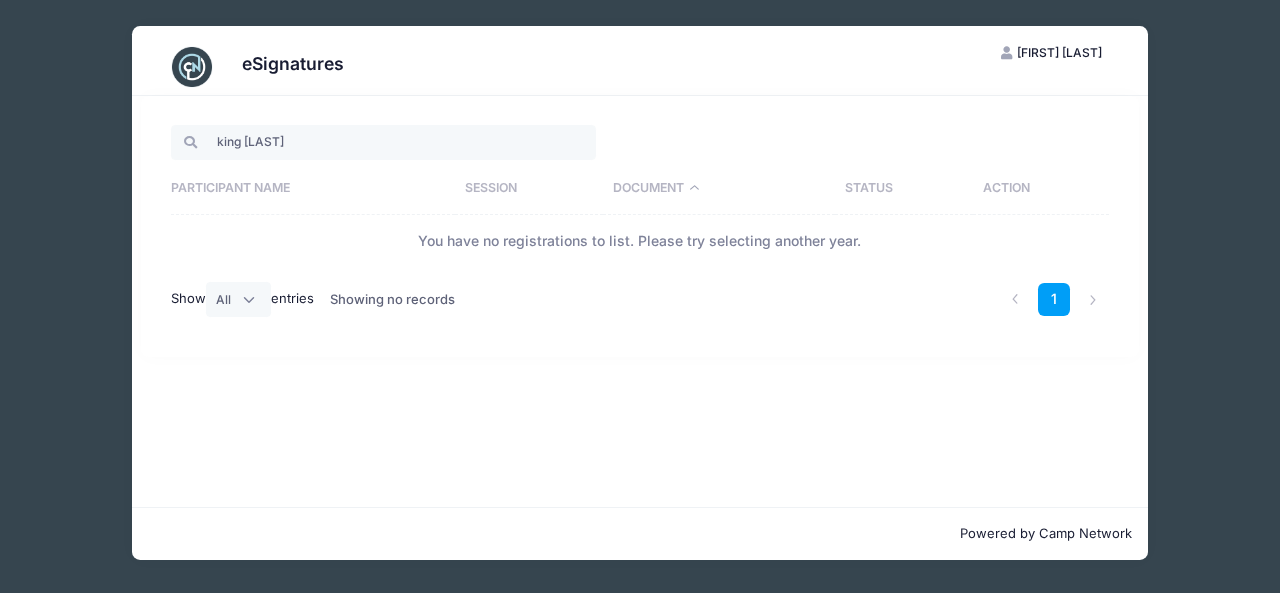 click on "Session" at bounding box center [529, 189] 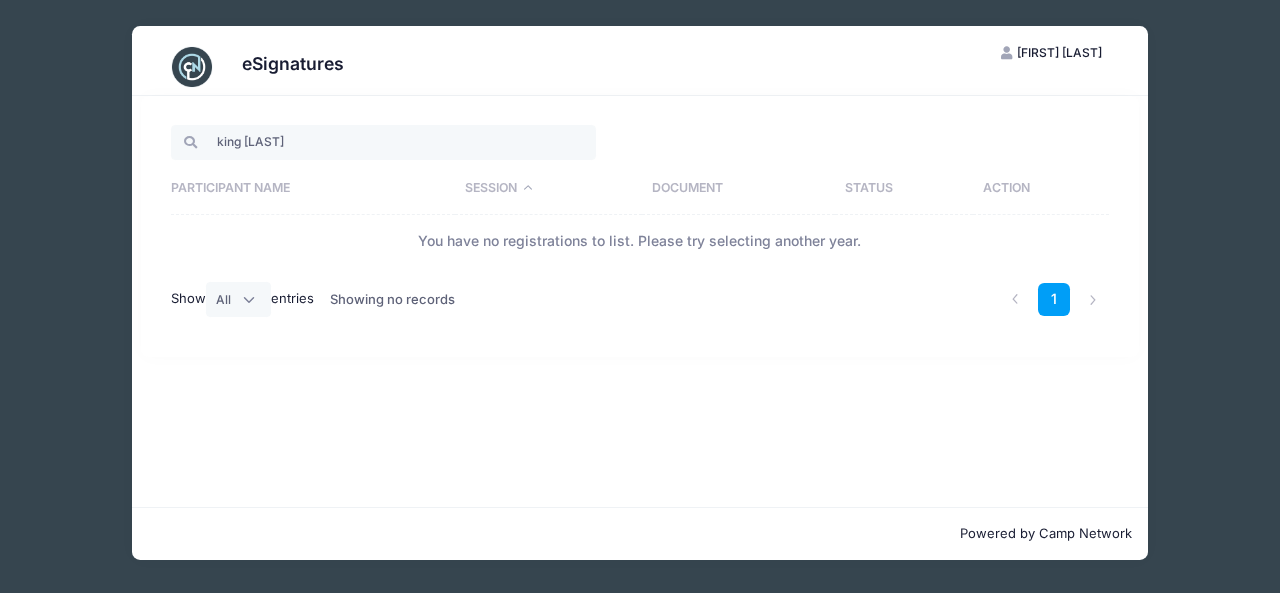 click on "Session" at bounding box center (548, 189) 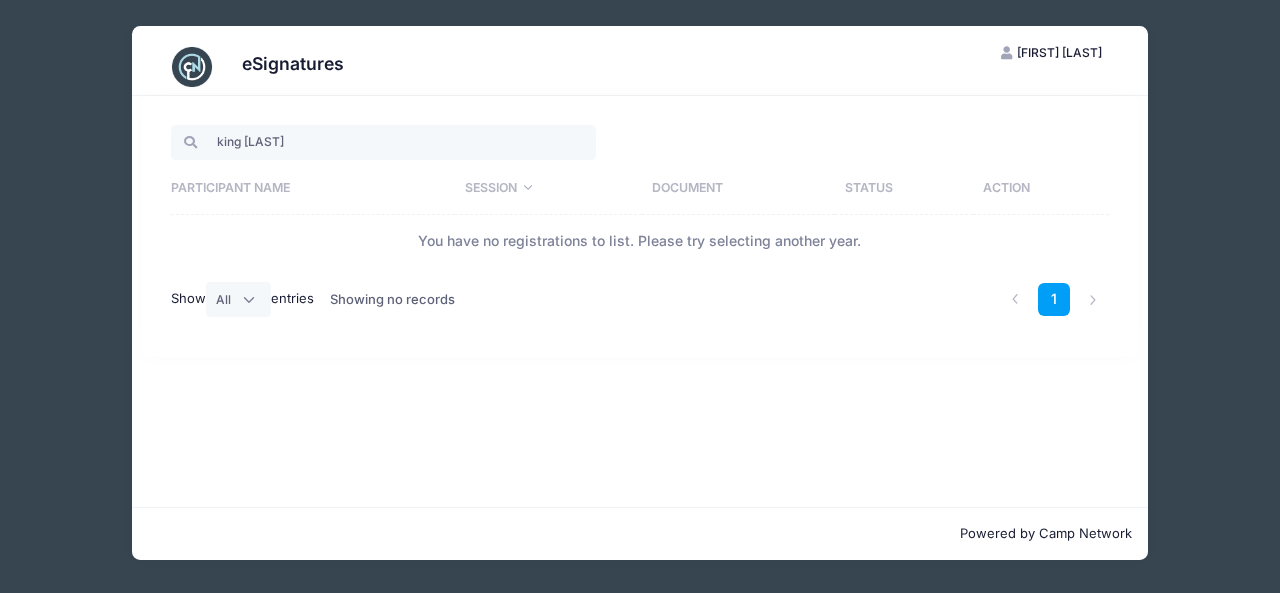 click on "Session" at bounding box center [548, 189] 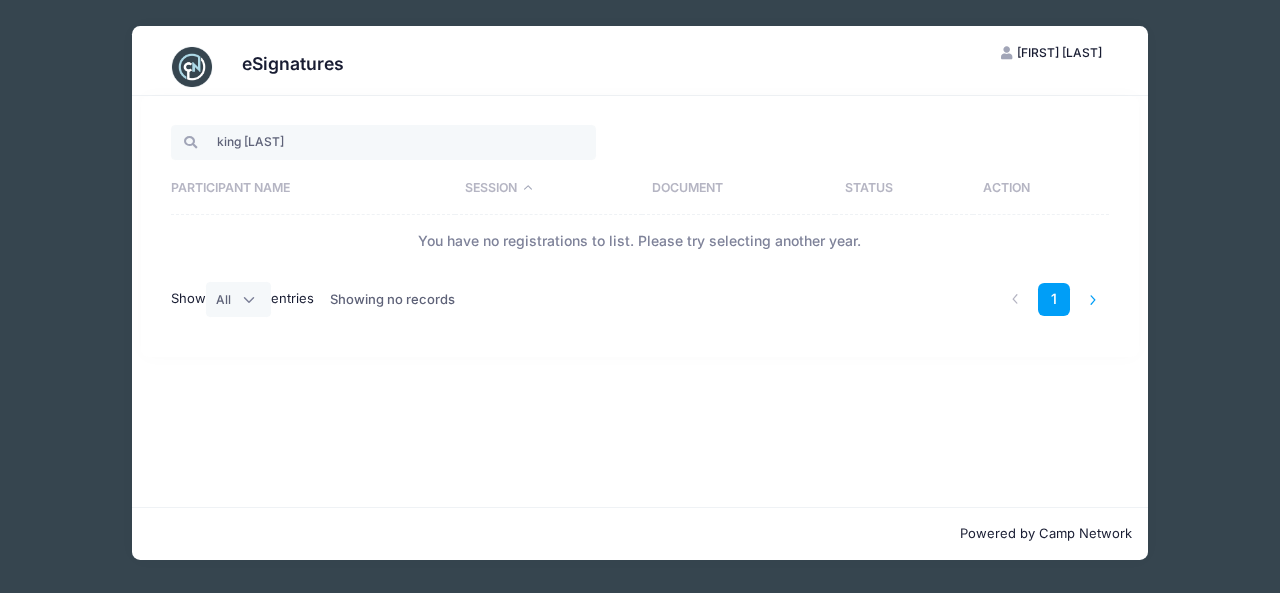 click at bounding box center [1093, 299] 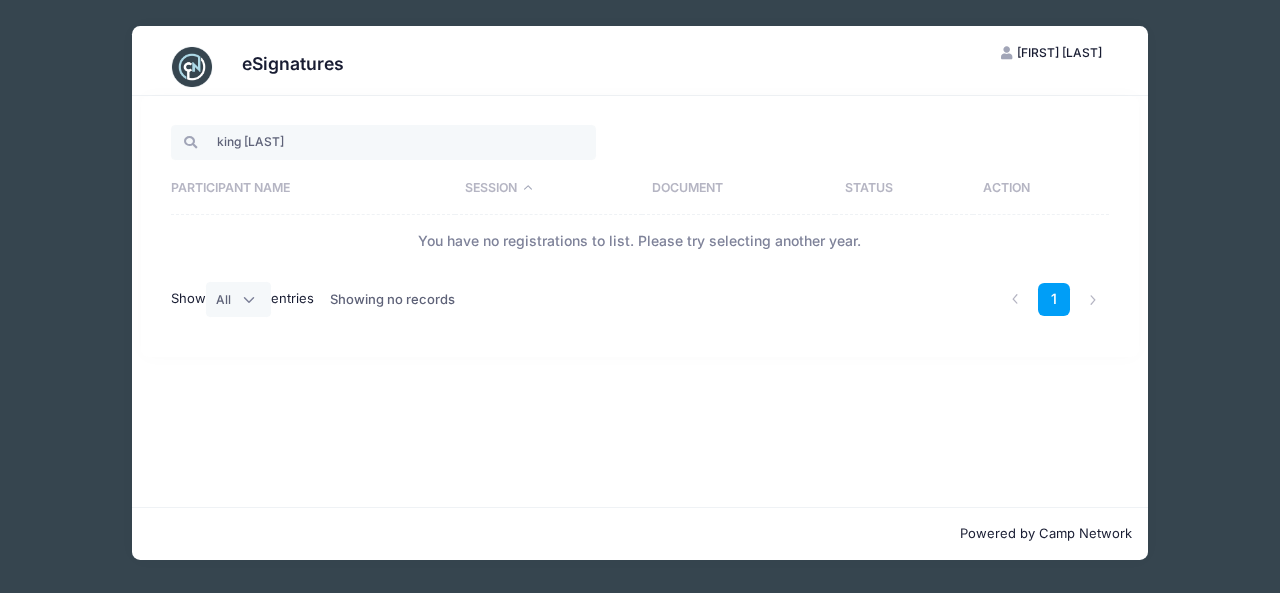 click on "[FIRST] [LAST]" at bounding box center (1059, 52) 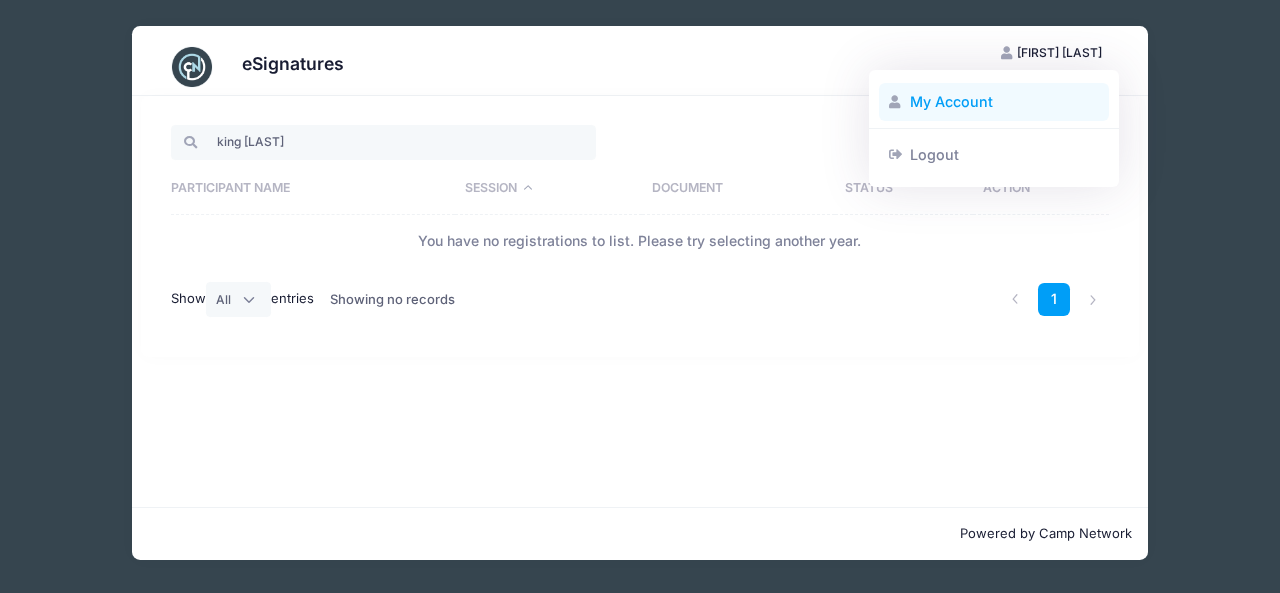 click on "My Account" at bounding box center (994, 102) 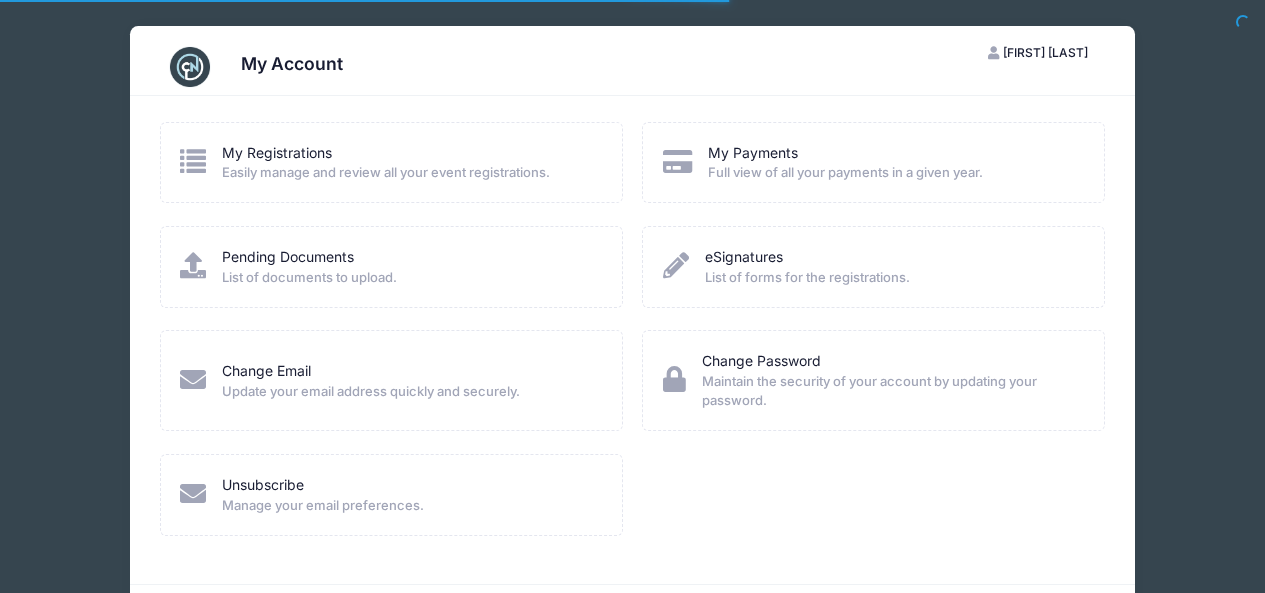 scroll, scrollTop: 0, scrollLeft: 0, axis: both 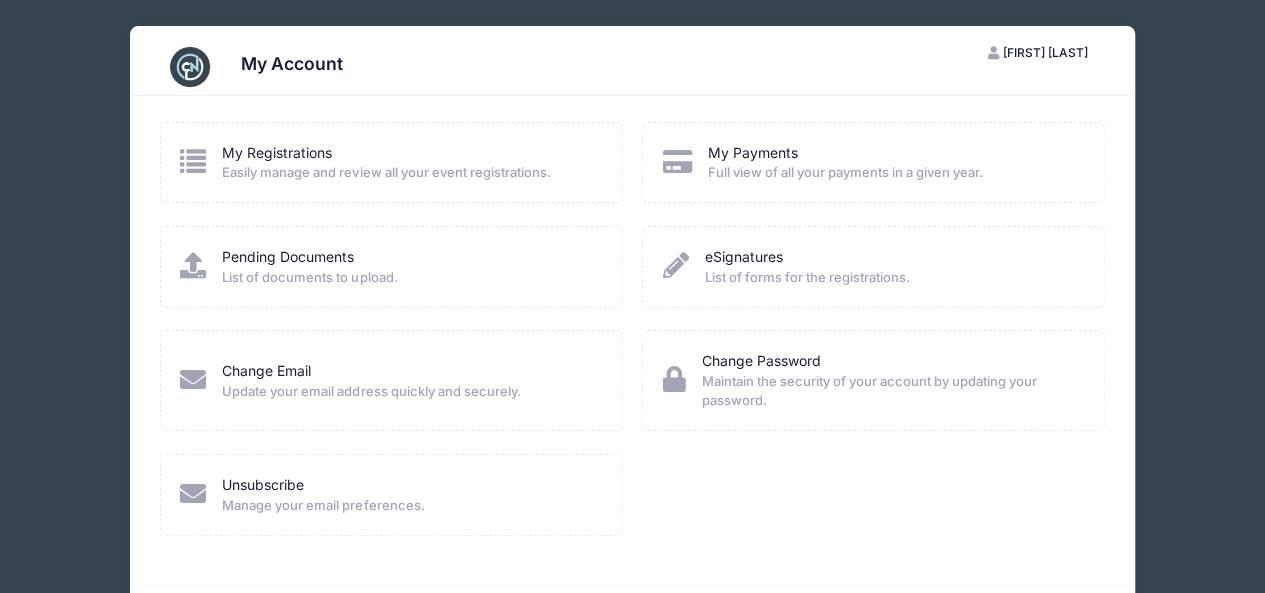 click at bounding box center (193, 161) 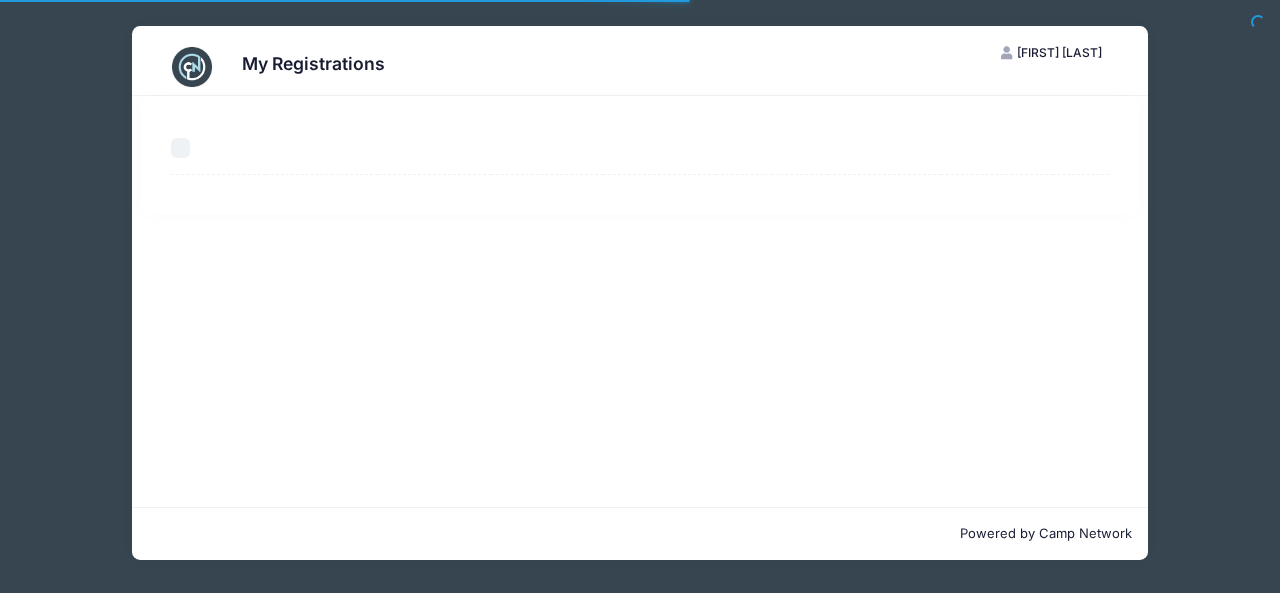 scroll, scrollTop: 0, scrollLeft: 0, axis: both 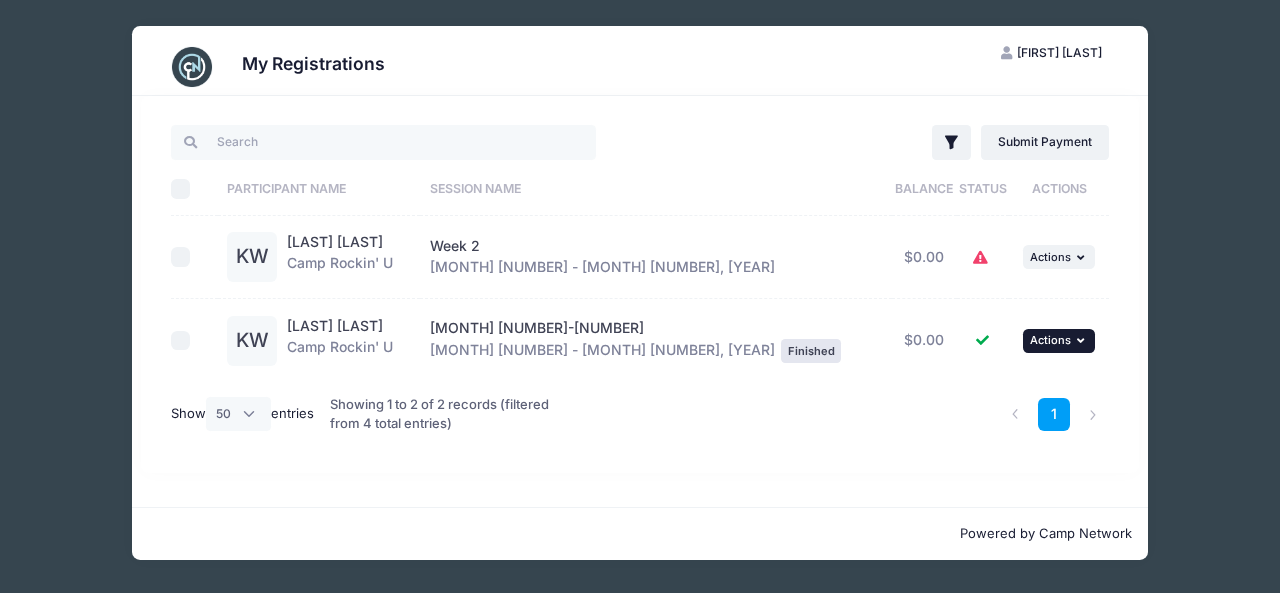 click at bounding box center (1083, 340) 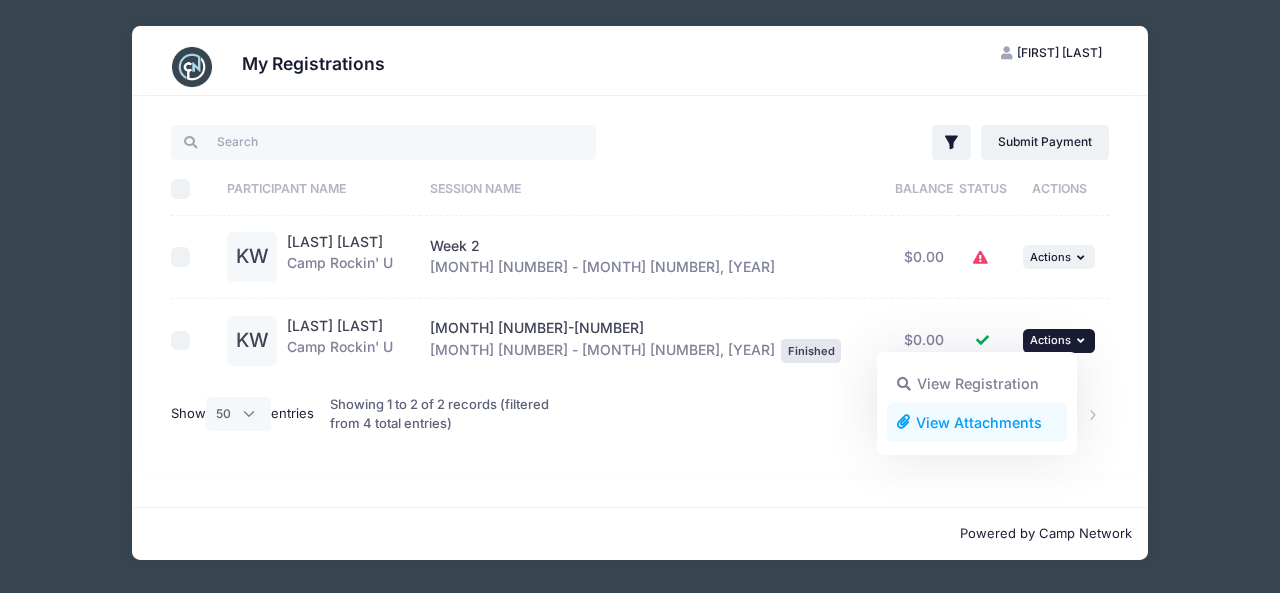 click on "View Attachments" at bounding box center (977, 422) 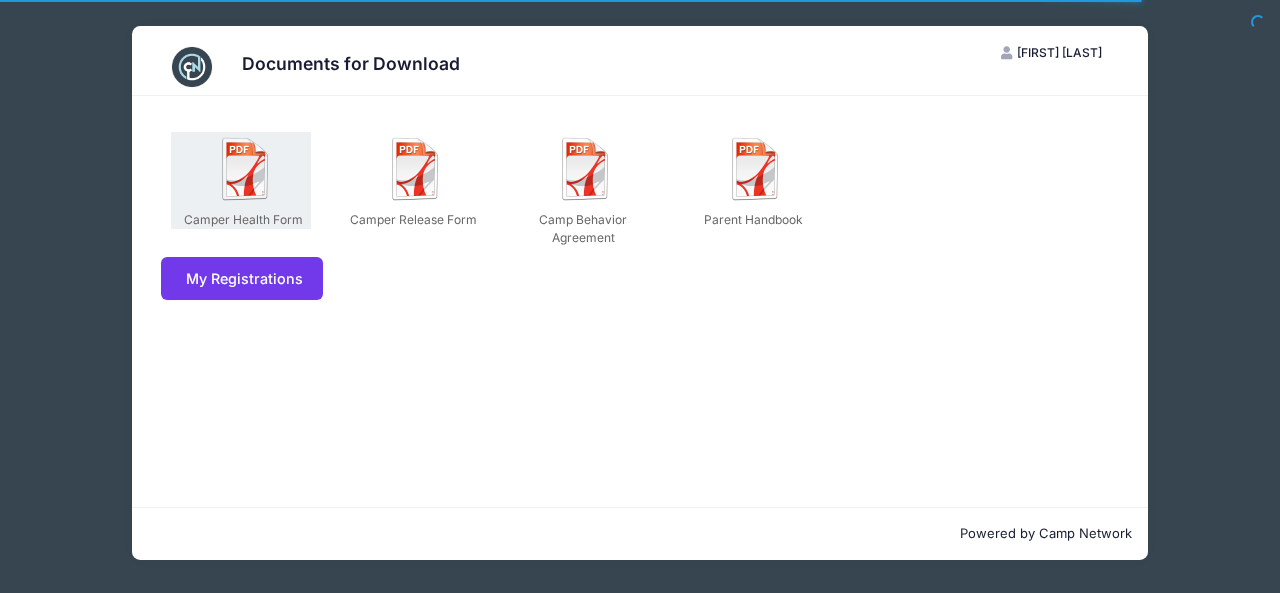 scroll, scrollTop: 0, scrollLeft: 0, axis: both 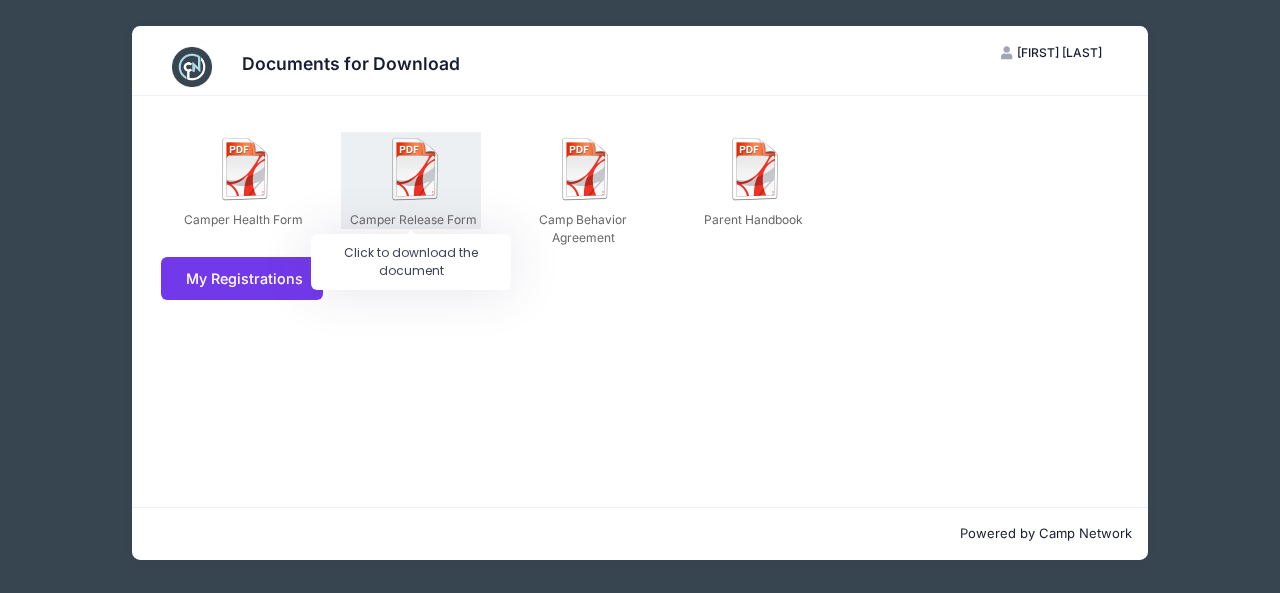 click at bounding box center (416, 169) 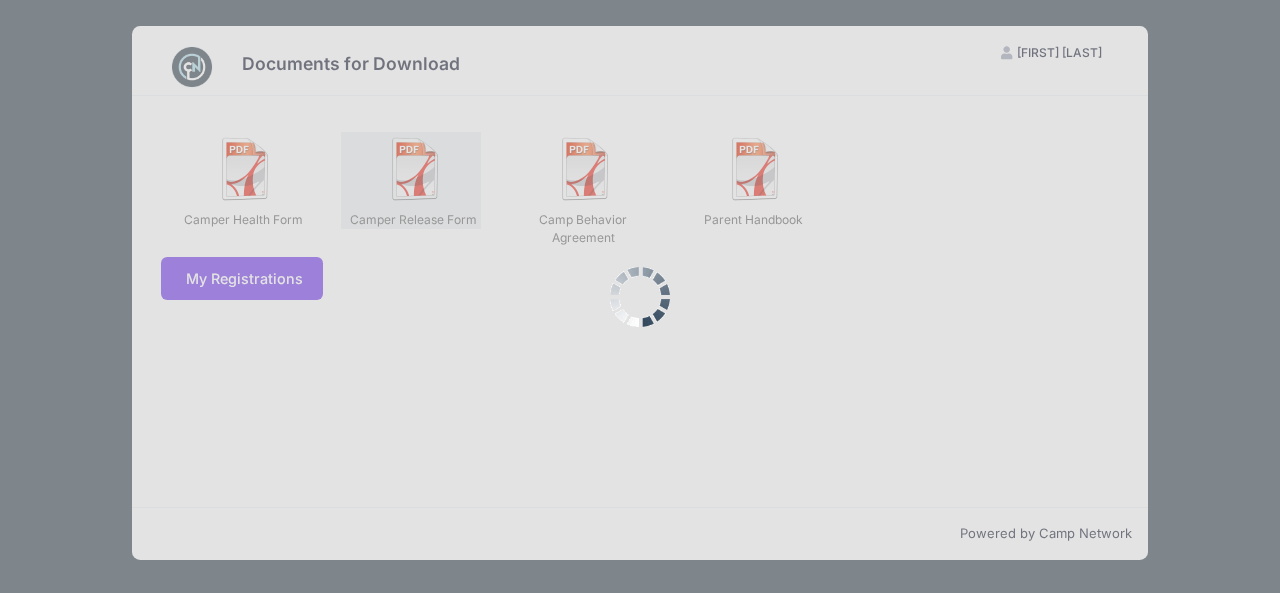 click at bounding box center (640, 296) 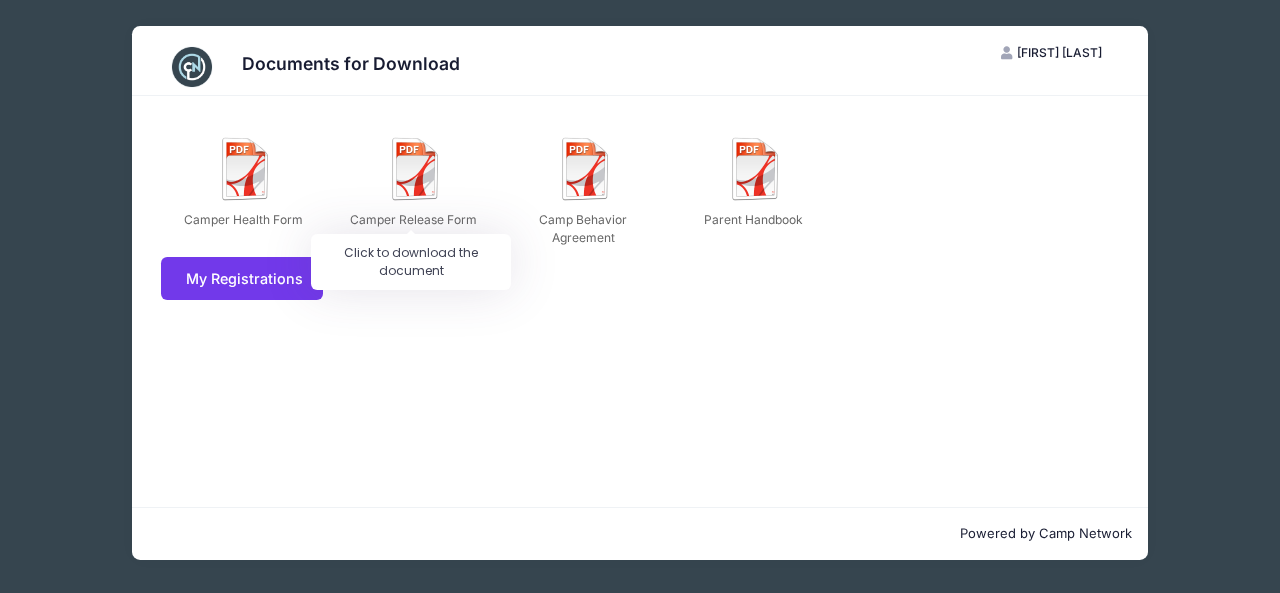 click on "Camper Release Form" at bounding box center (411, 180) 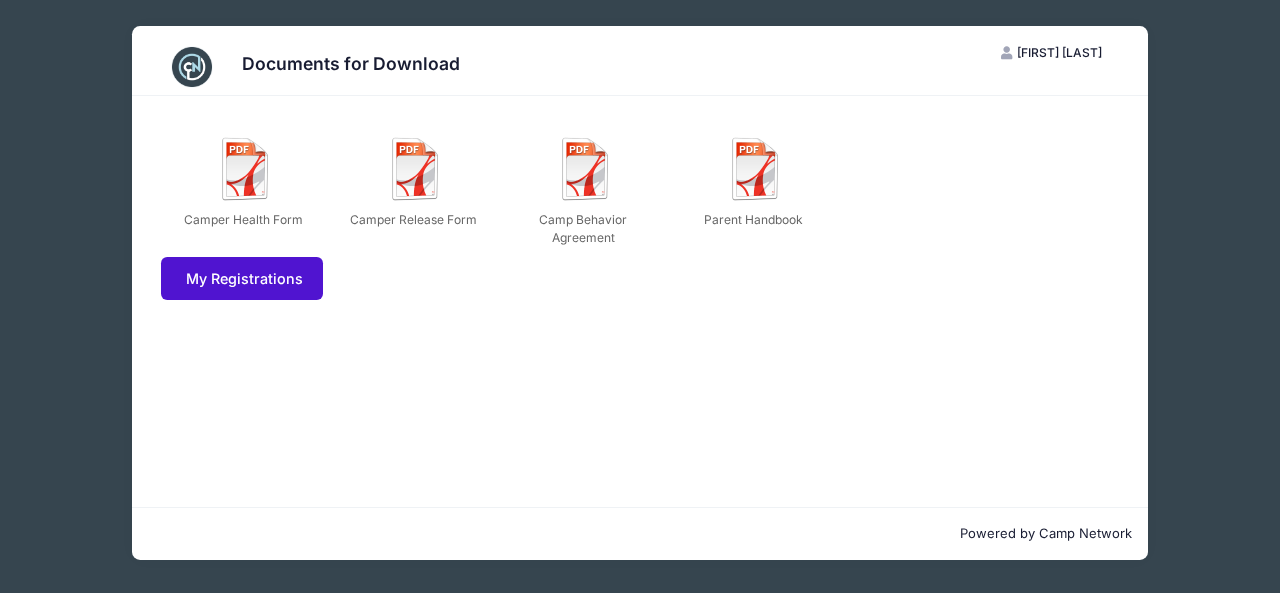 click on "My Registrations" at bounding box center [242, 278] 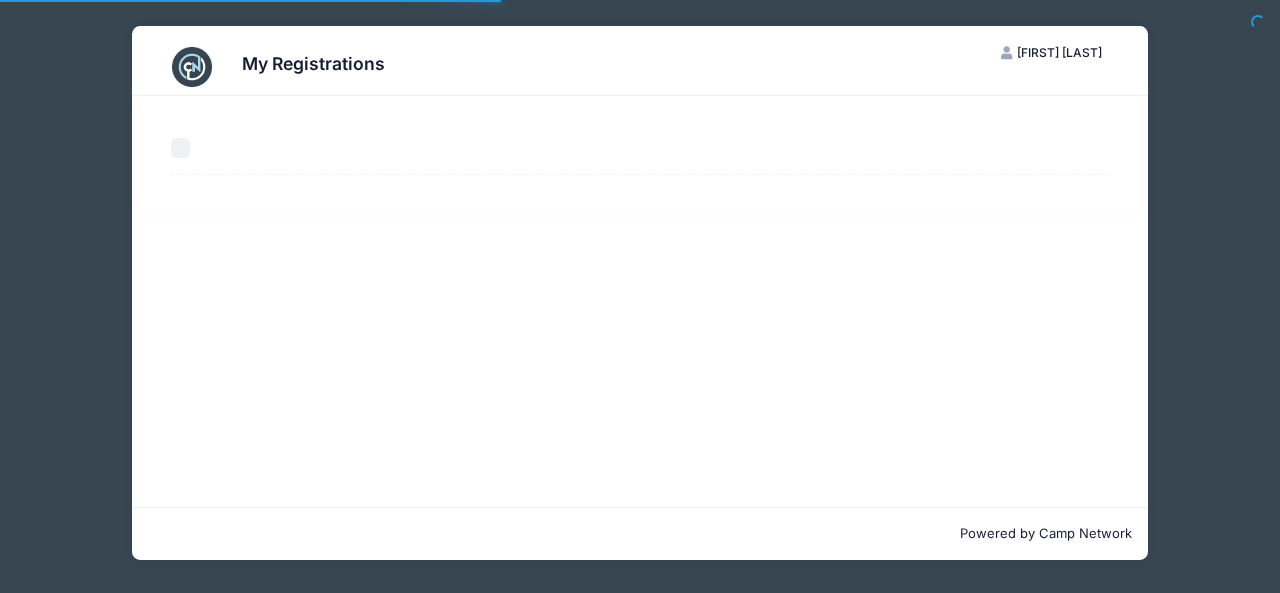 scroll, scrollTop: 0, scrollLeft: 0, axis: both 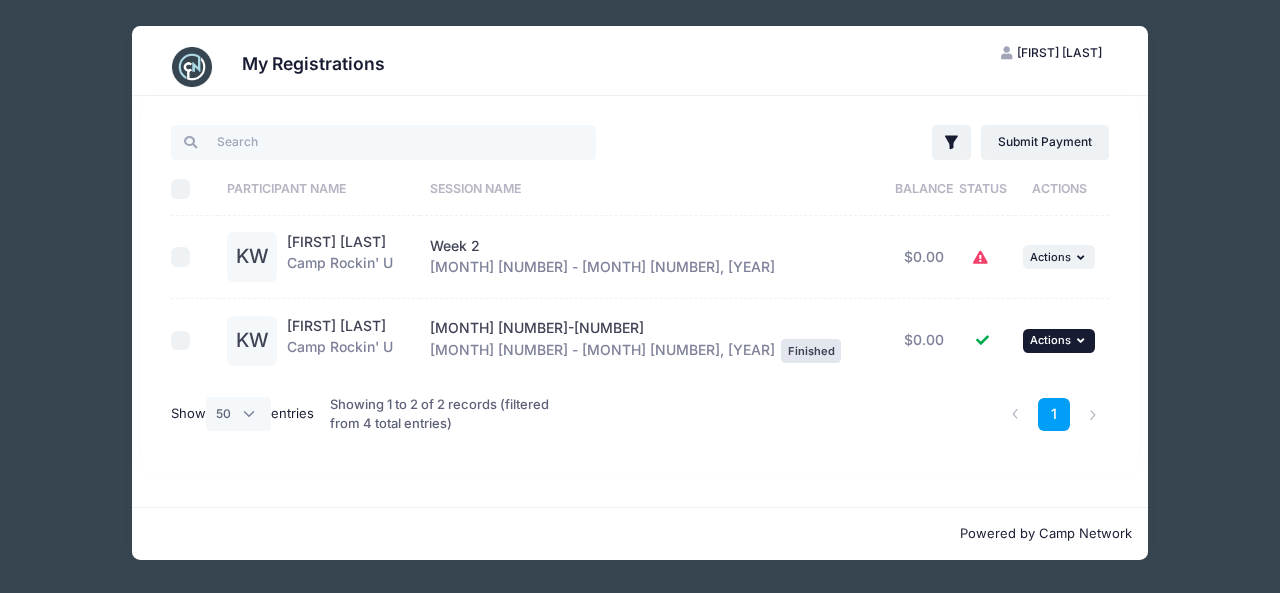 click at bounding box center (1083, 340) 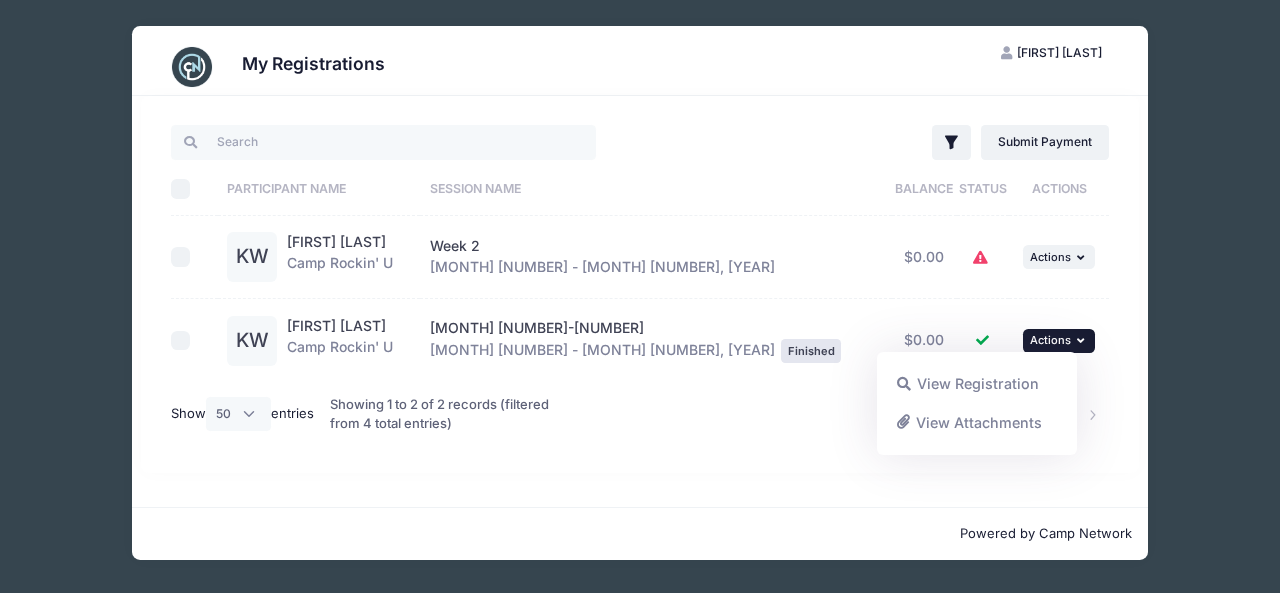click on "View Attachments" at bounding box center (977, 422) 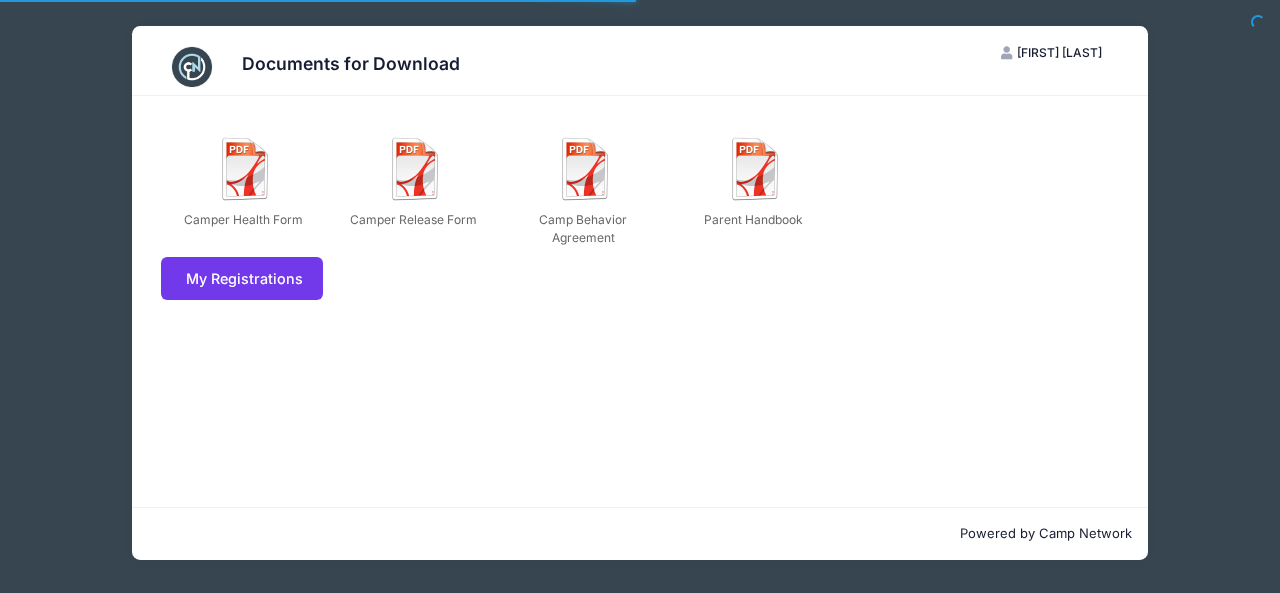 scroll, scrollTop: 0, scrollLeft: 0, axis: both 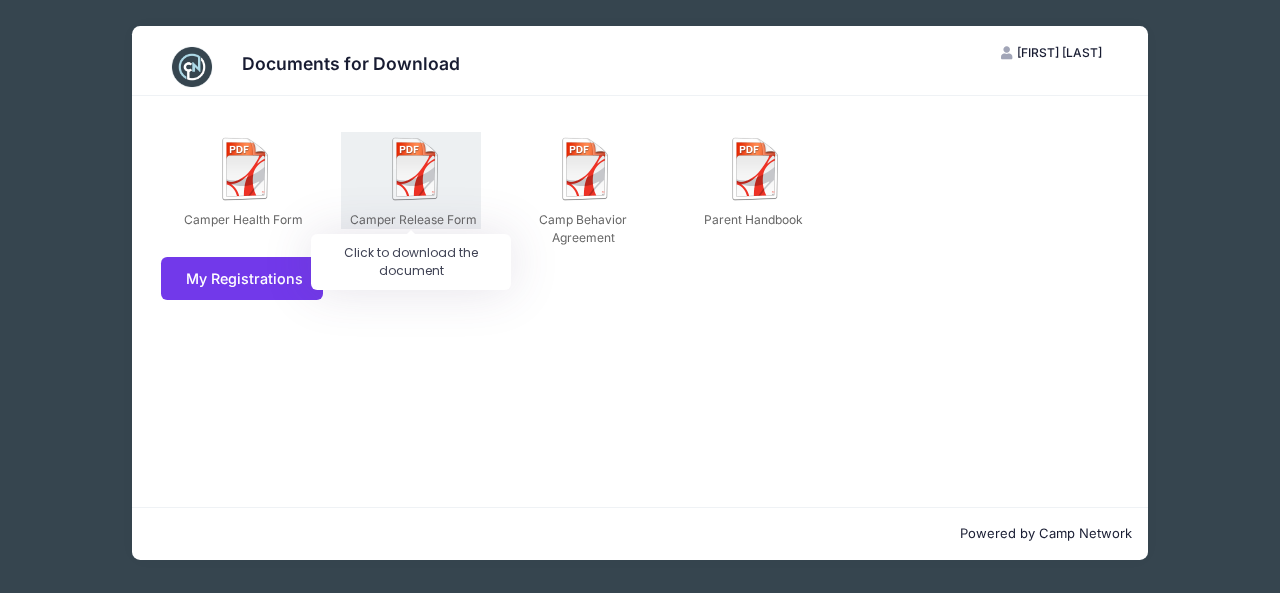 click at bounding box center (416, 169) 